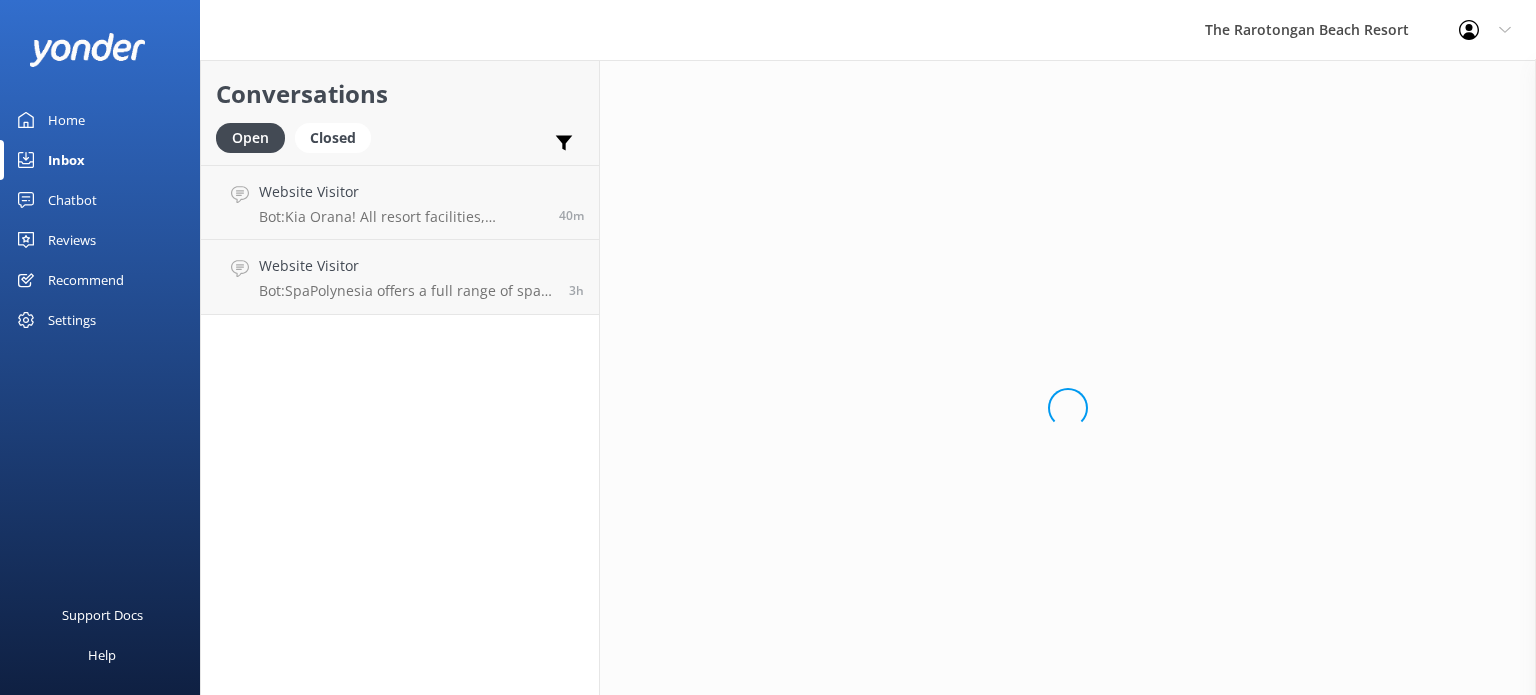 scroll, scrollTop: 0, scrollLeft: 0, axis: both 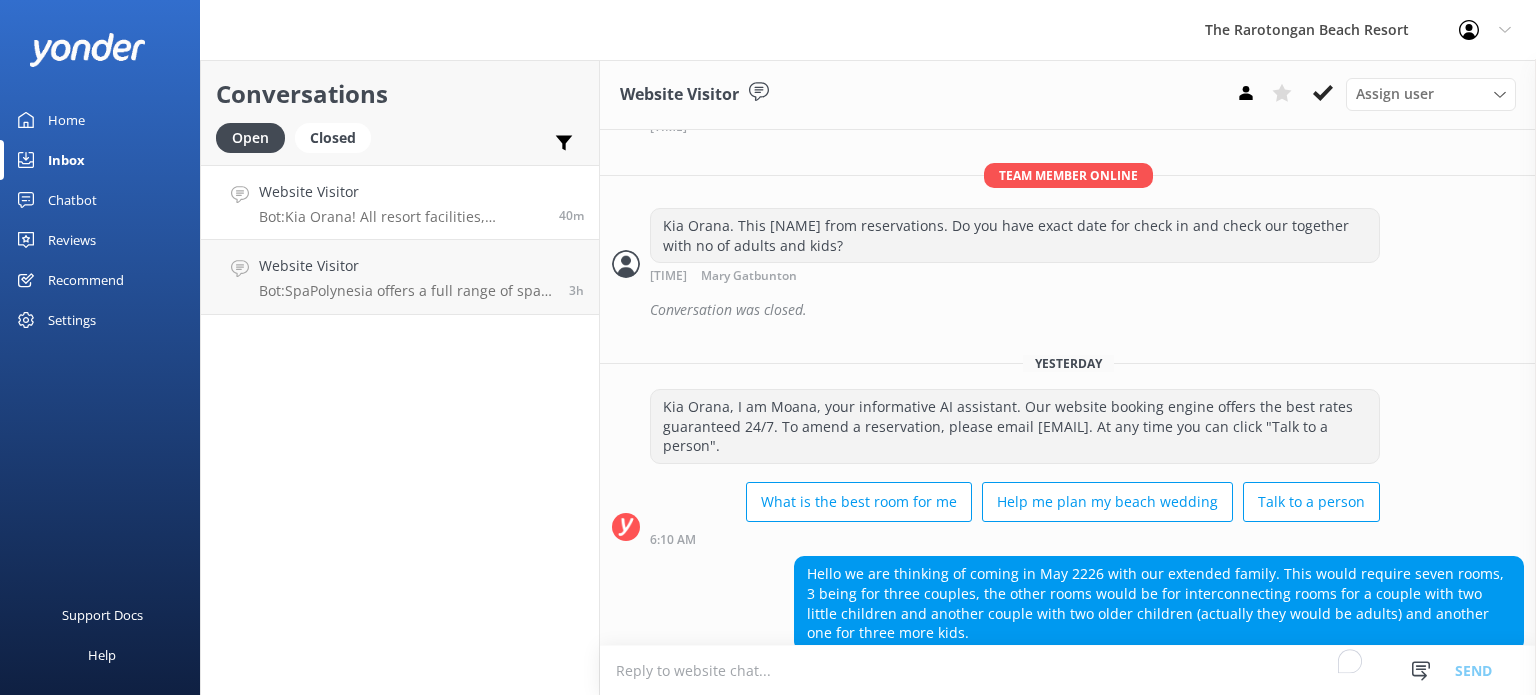 click on "Website Visitor Bot:  Kia Orana! All resort facilities, amenities, and services, including the water park, are reserved exclusively for our in-house guests. Please contact us at [PHONE] for further information. 40m" at bounding box center [400, 202] 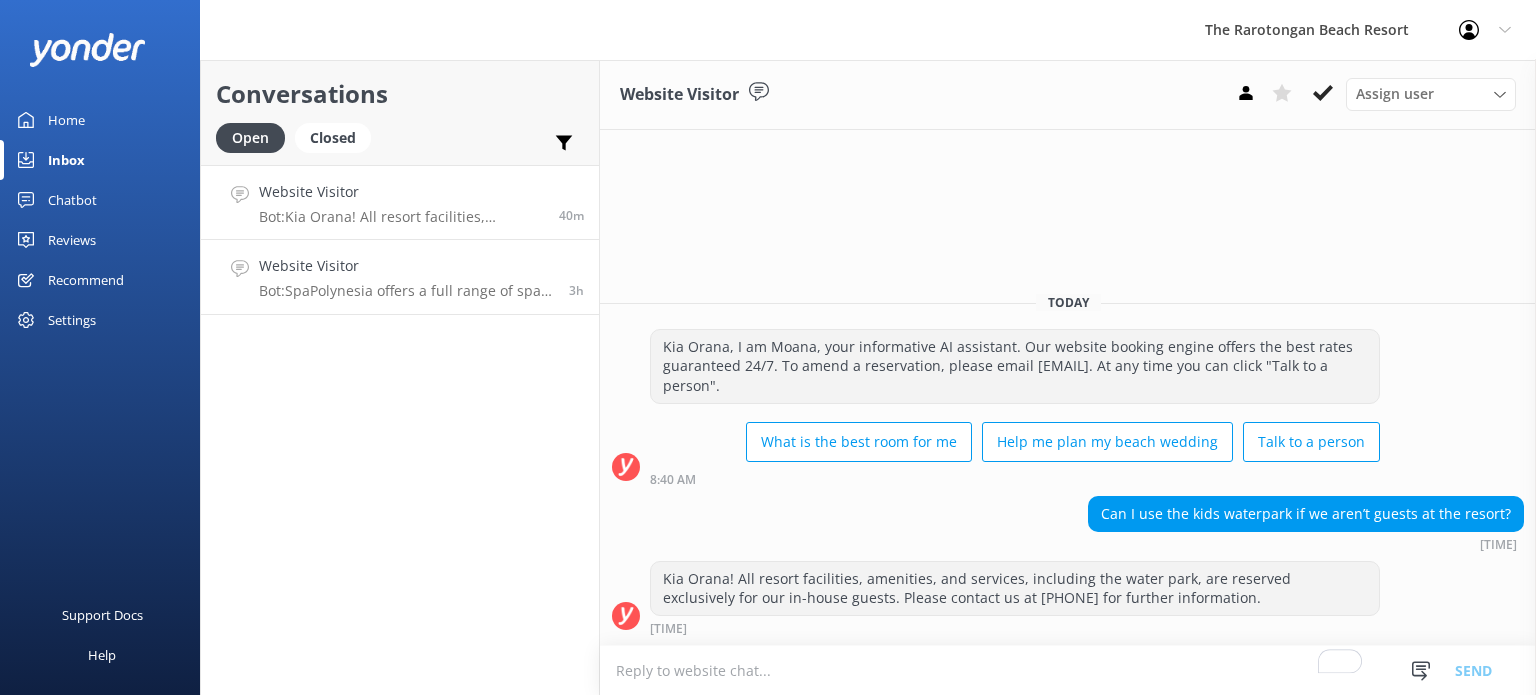 click on "Website Visitor" at bounding box center (406, 266) 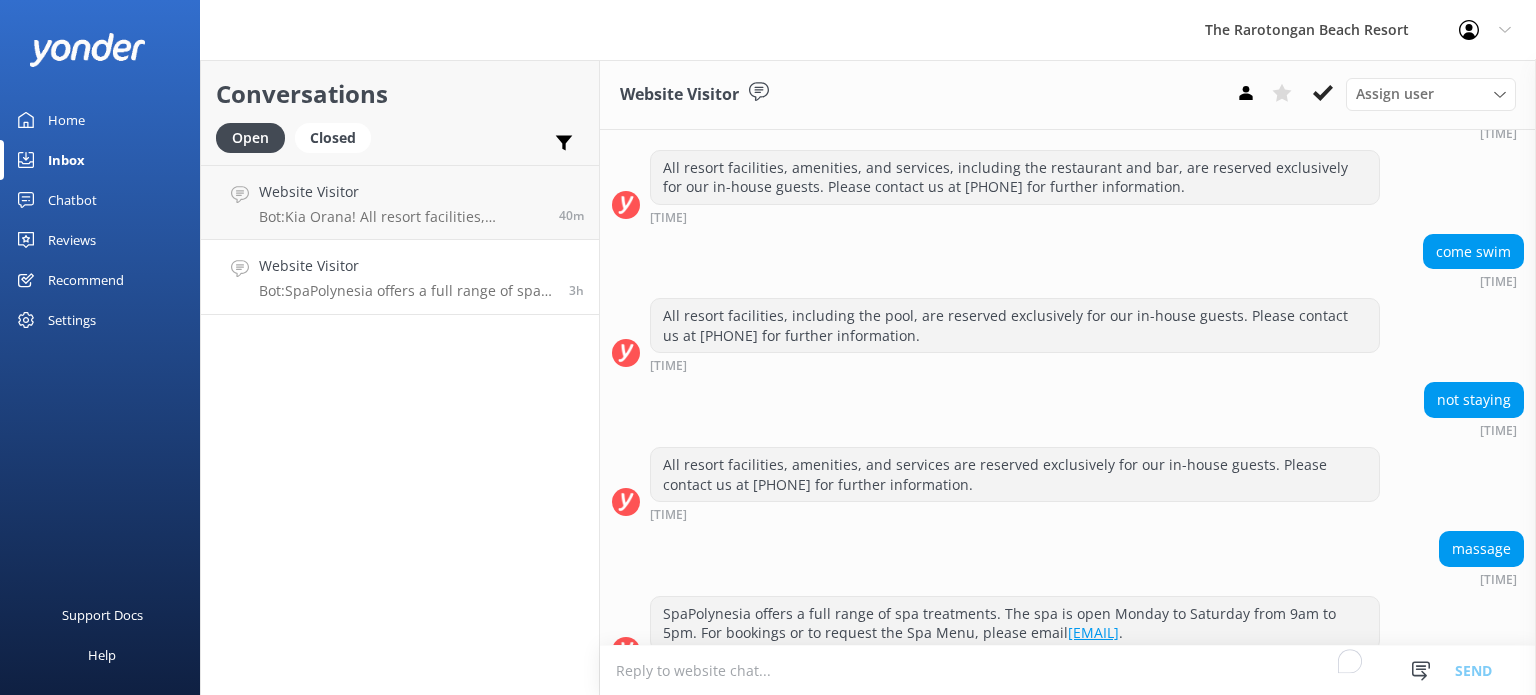 scroll, scrollTop: 632, scrollLeft: 0, axis: vertical 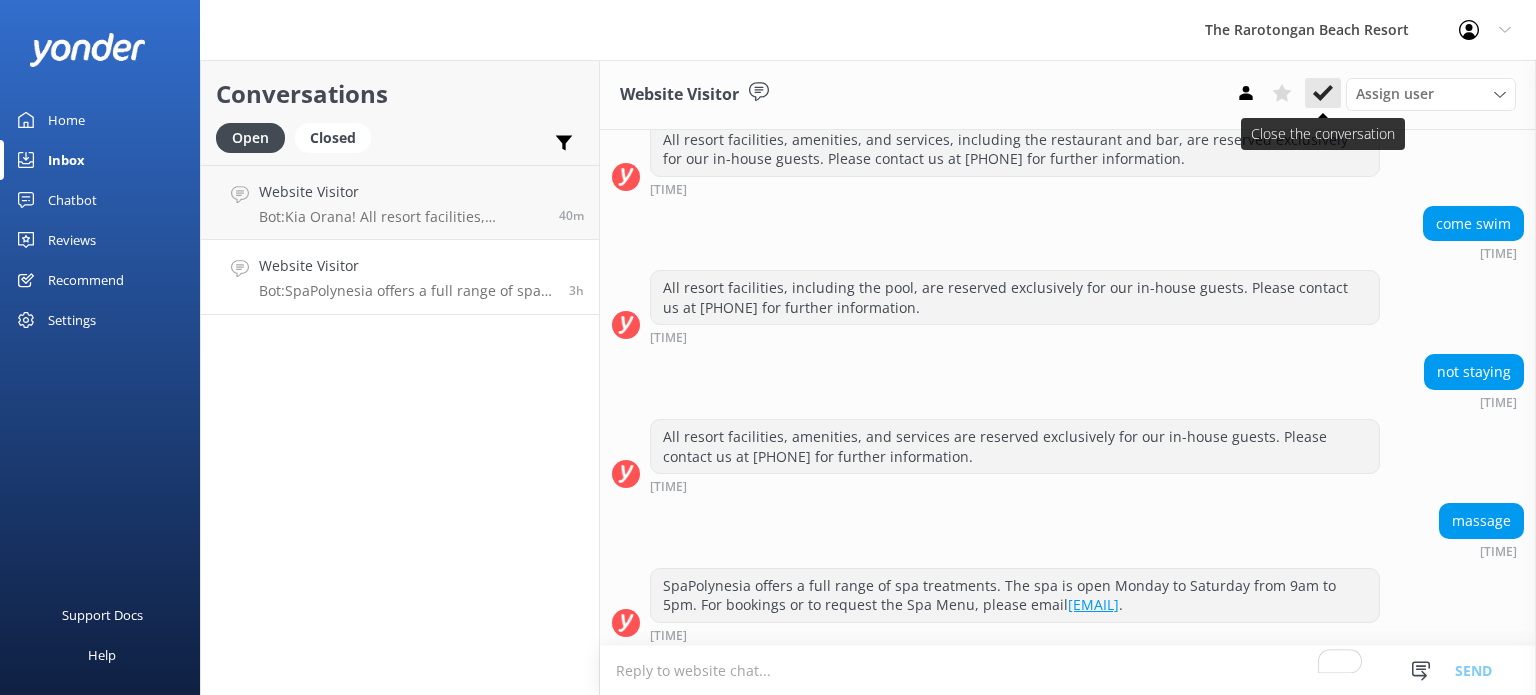 click 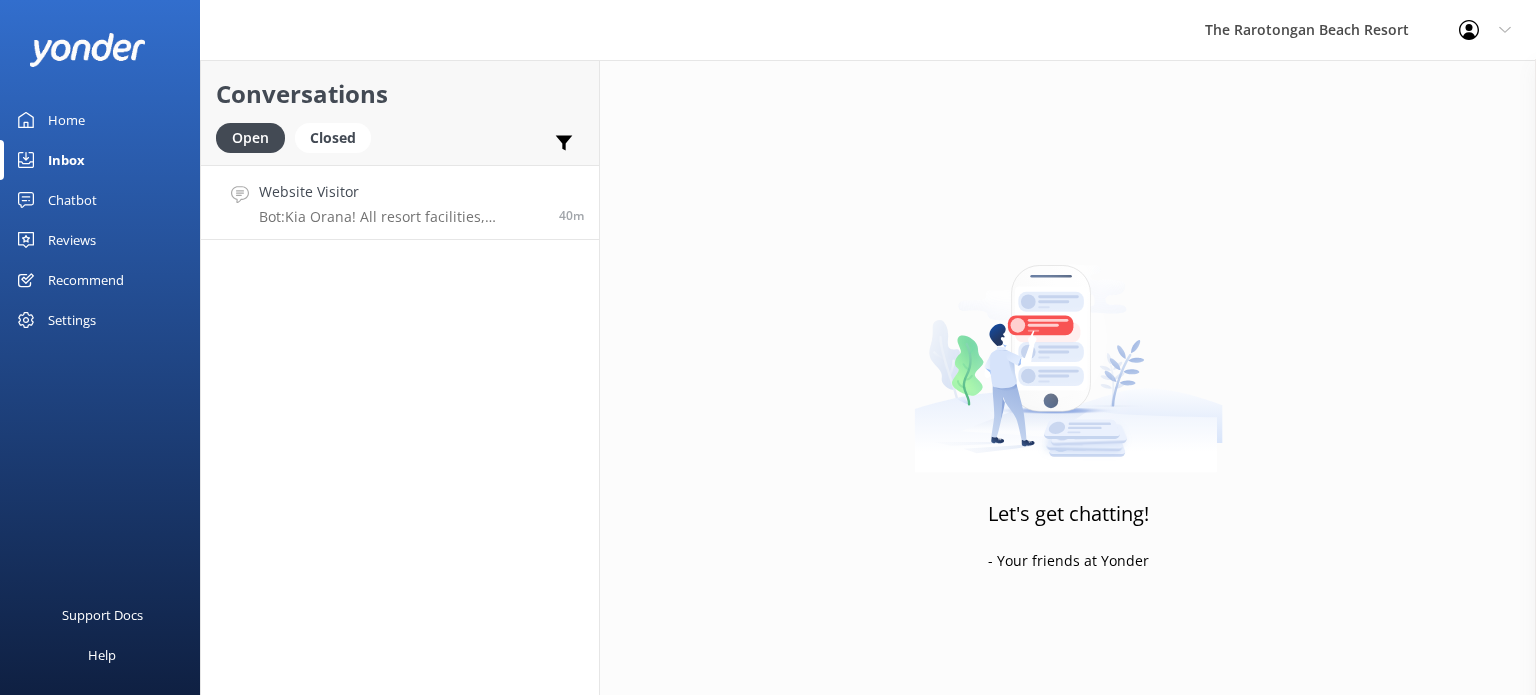 click on "Bot:  Kia Orana! All resort facilities, amenities, and services, including the water park, are reserved exclusively for our in-house guests. Please contact us at ([PHONE]) for further information." at bounding box center [401, 217] 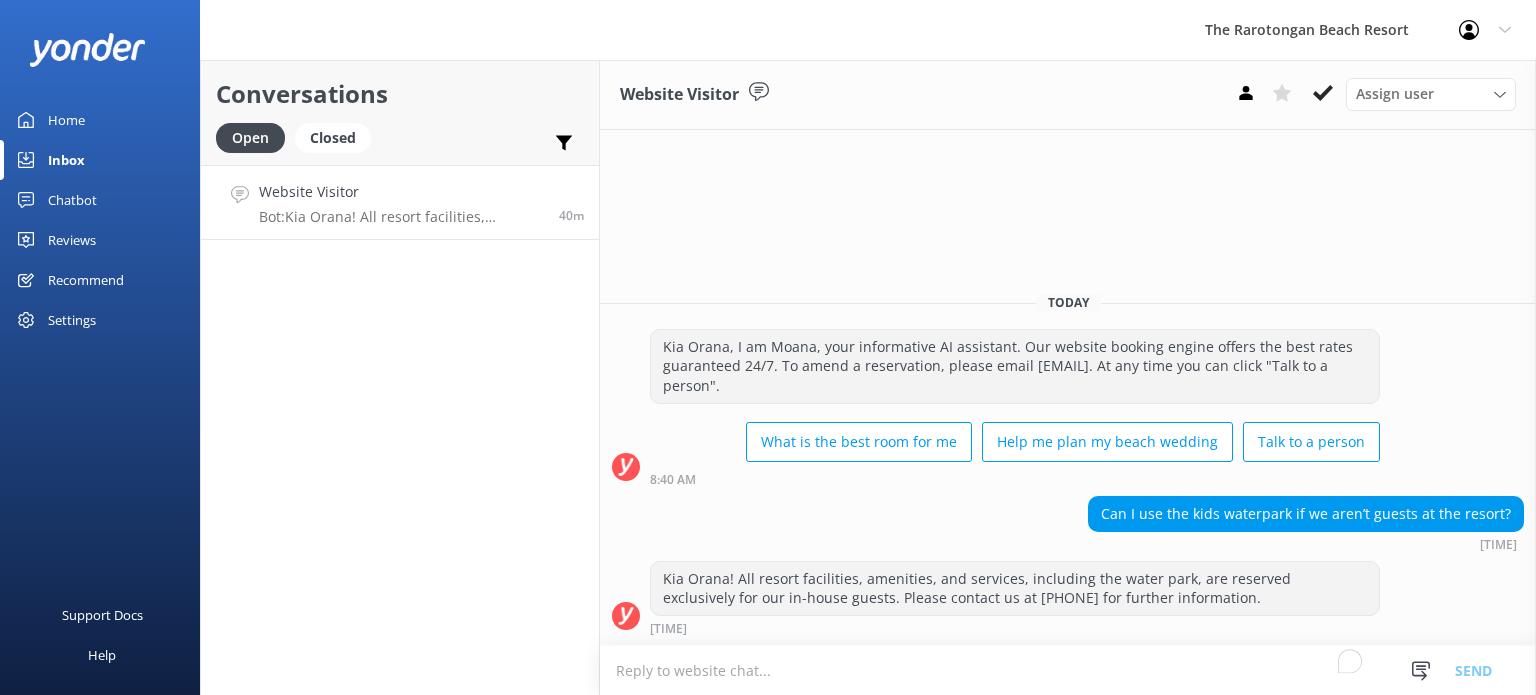 click on "Bot:  Kia Orana! All resort facilities, amenities, and services, including the water park, are reserved exclusively for our in-house guests. Please contact us at ([PHONE]) for further information." at bounding box center (401, 217) 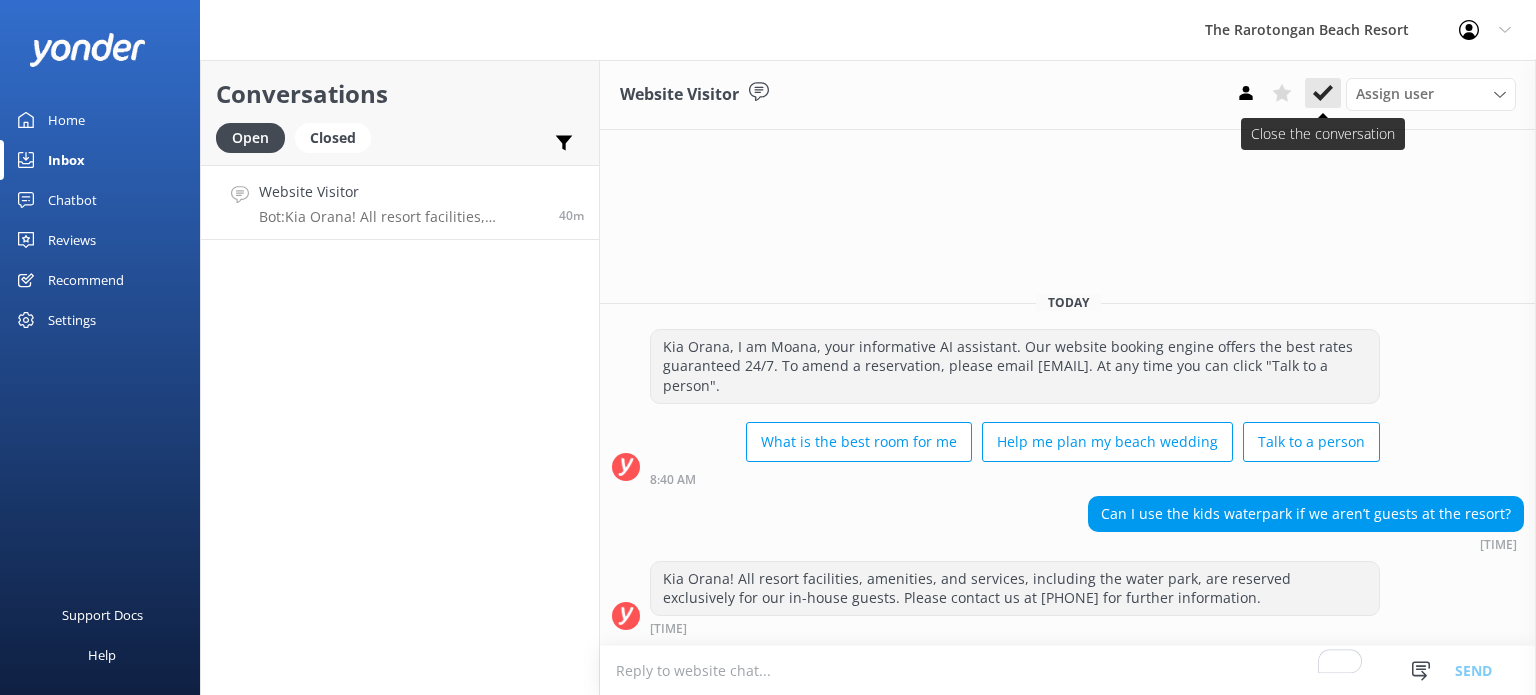 click 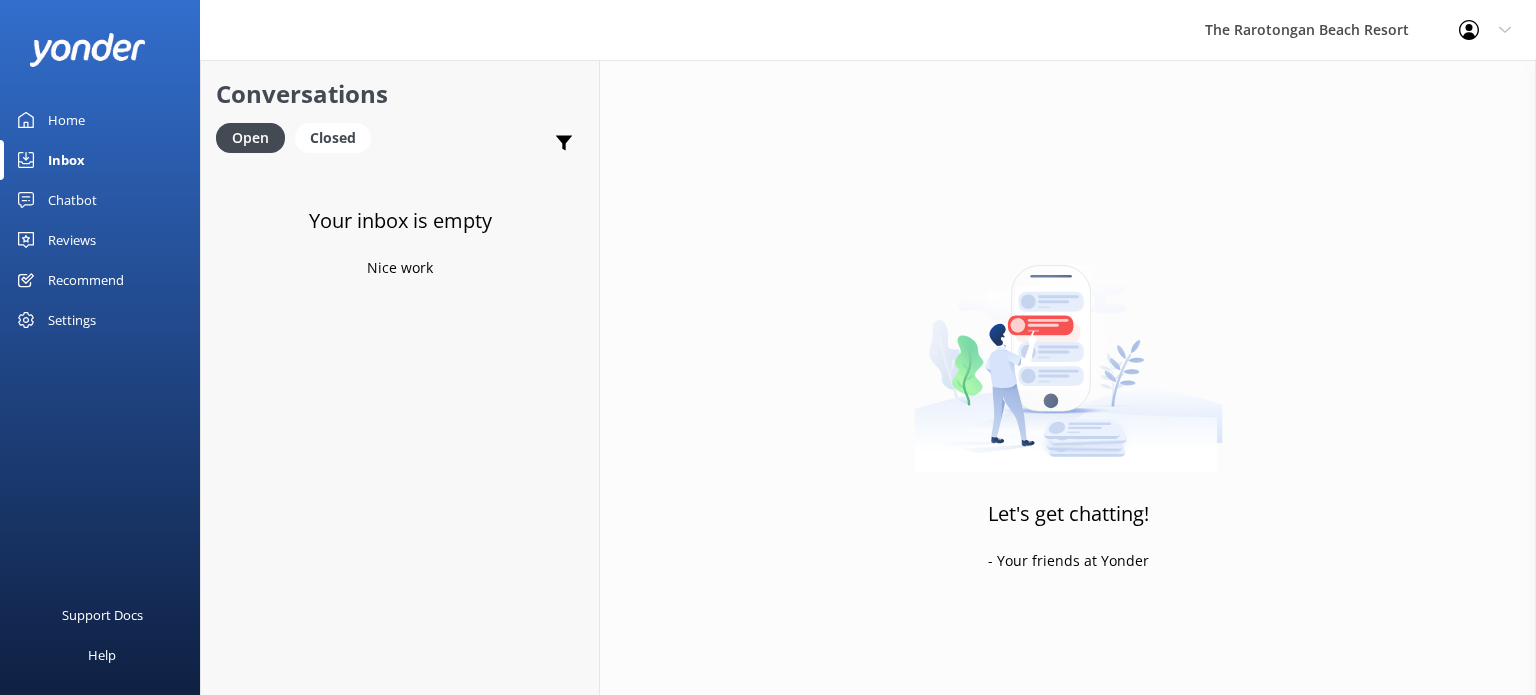 scroll, scrollTop: 0, scrollLeft: 0, axis: both 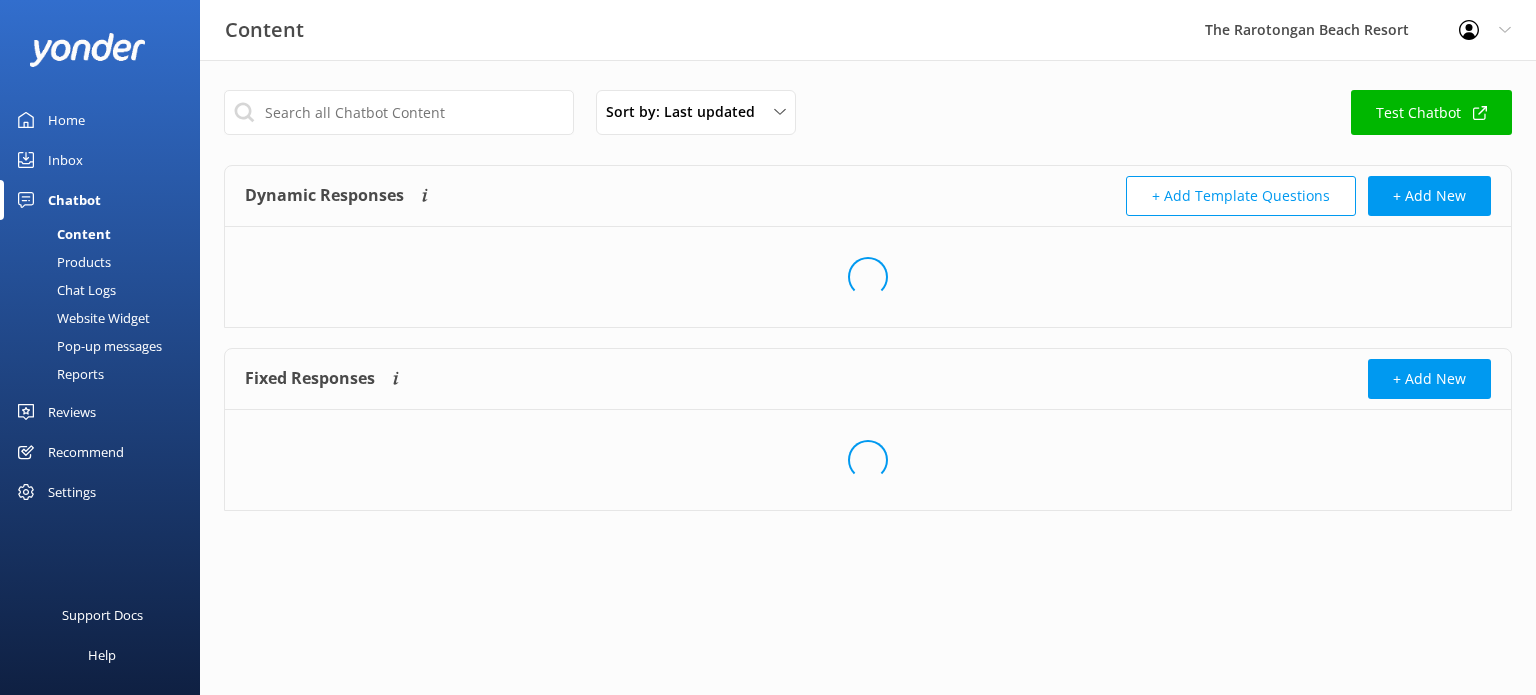 click on "Chat Logs" at bounding box center [64, 290] 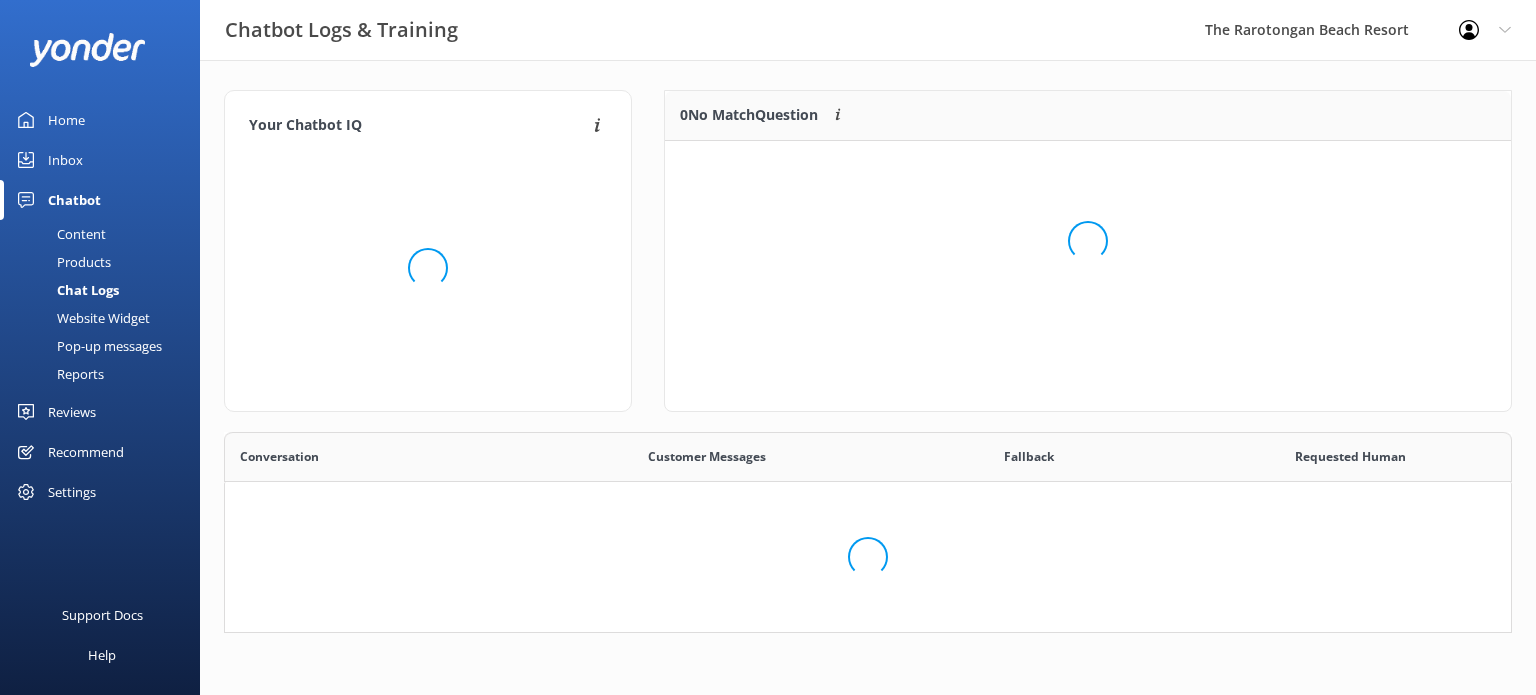 scroll, scrollTop: 17, scrollLeft: 17, axis: both 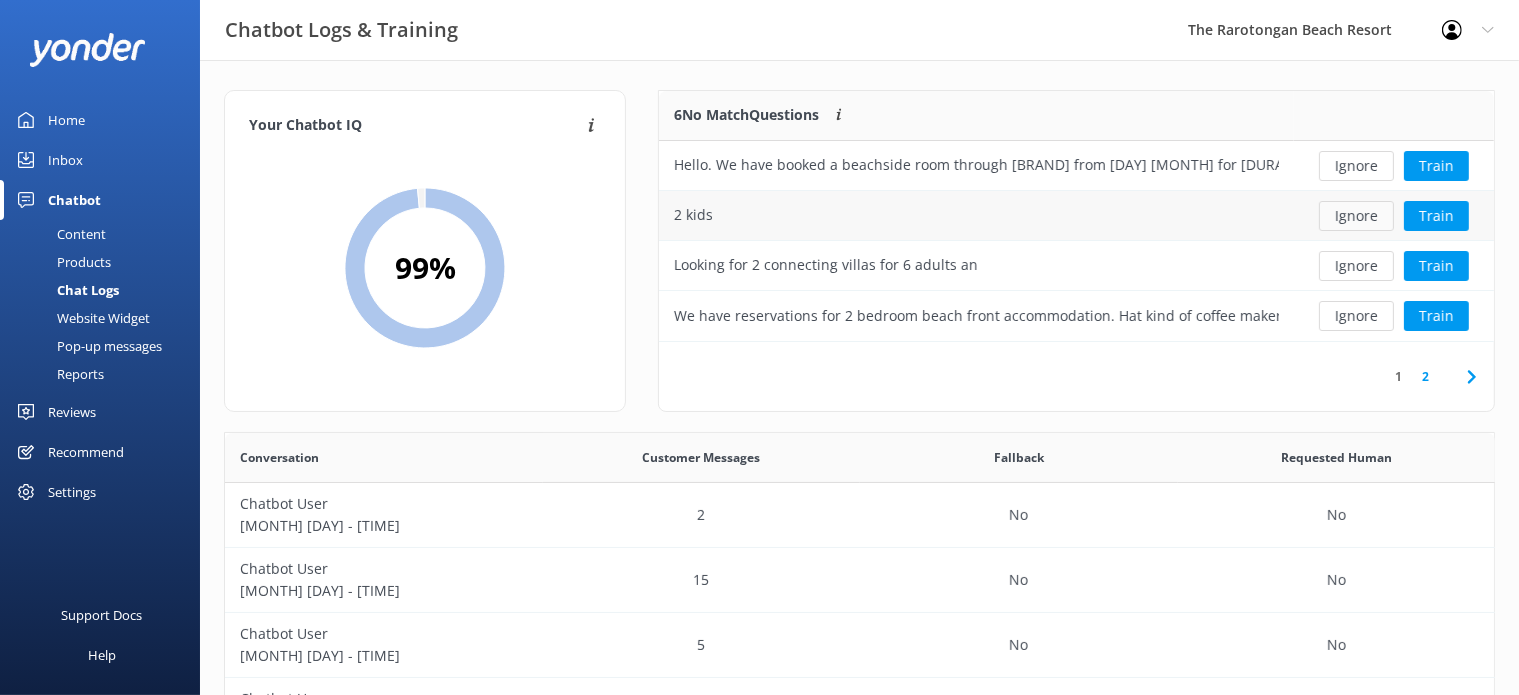 click on "Ignore" at bounding box center [1356, 216] 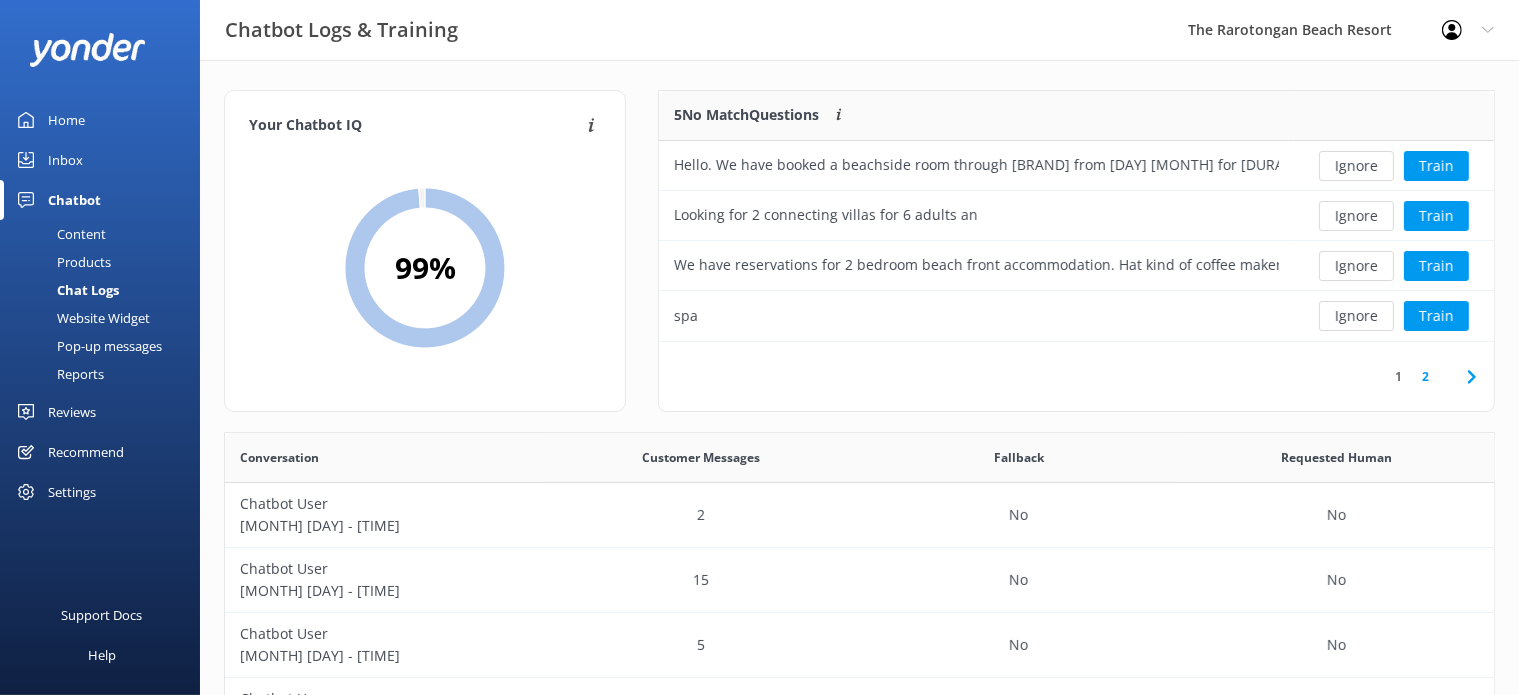 click on "Ignore" at bounding box center [1356, 216] 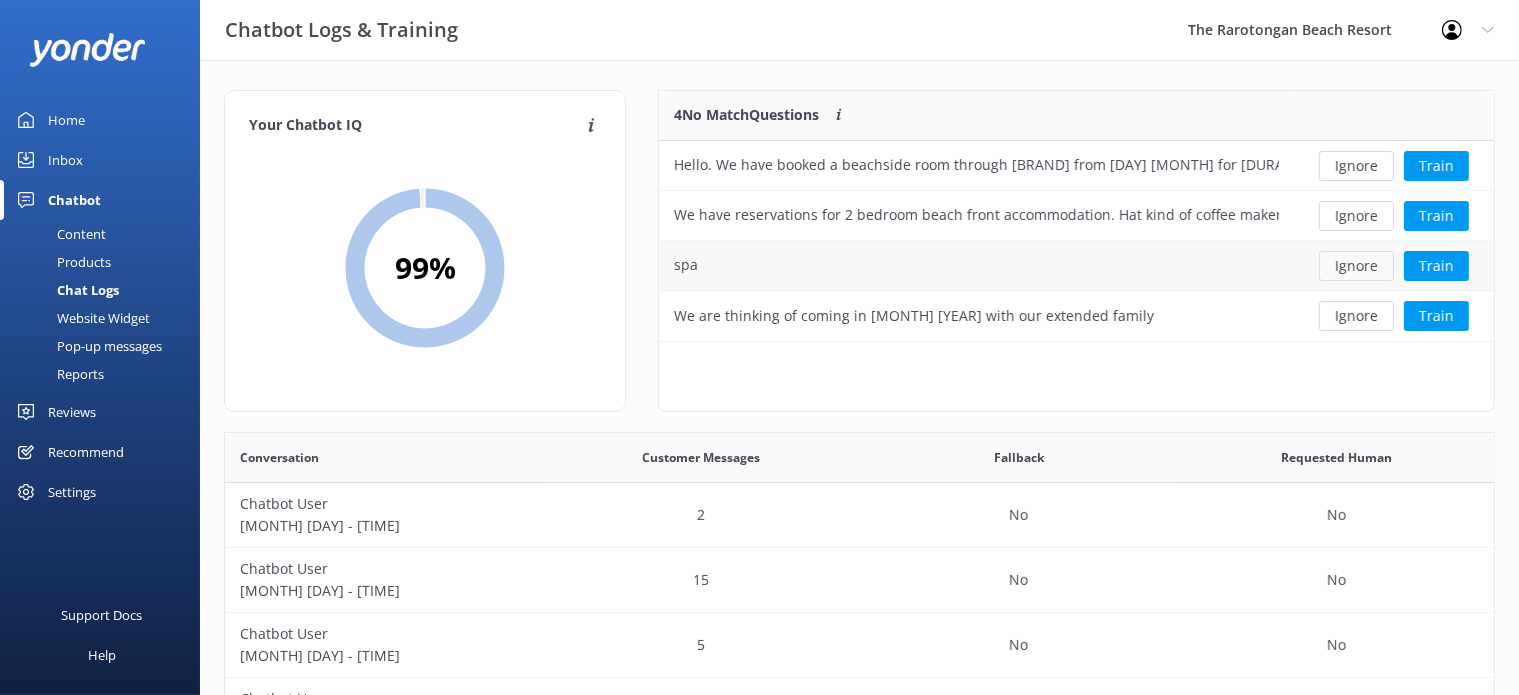 click on "Ignore" at bounding box center (1356, 266) 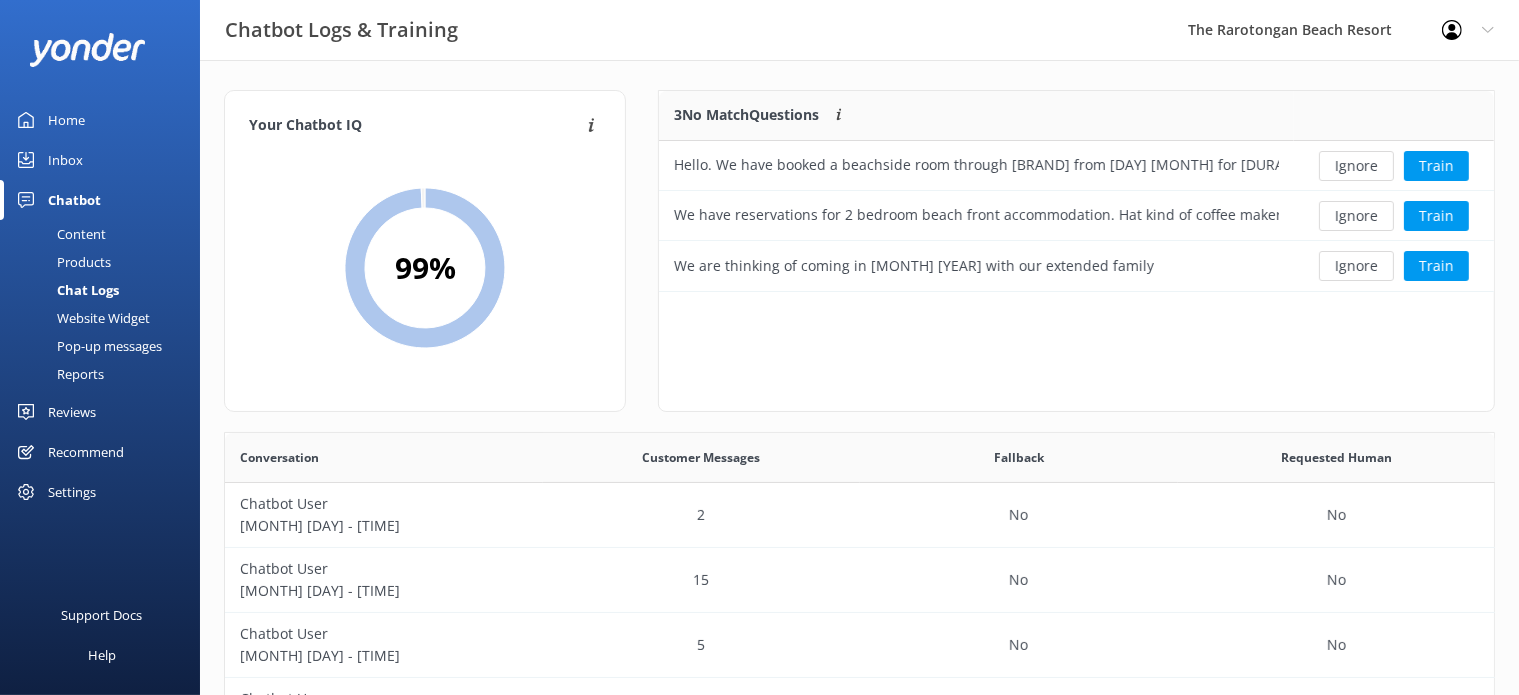 scroll, scrollTop: 184, scrollLeft: 818, axis: both 